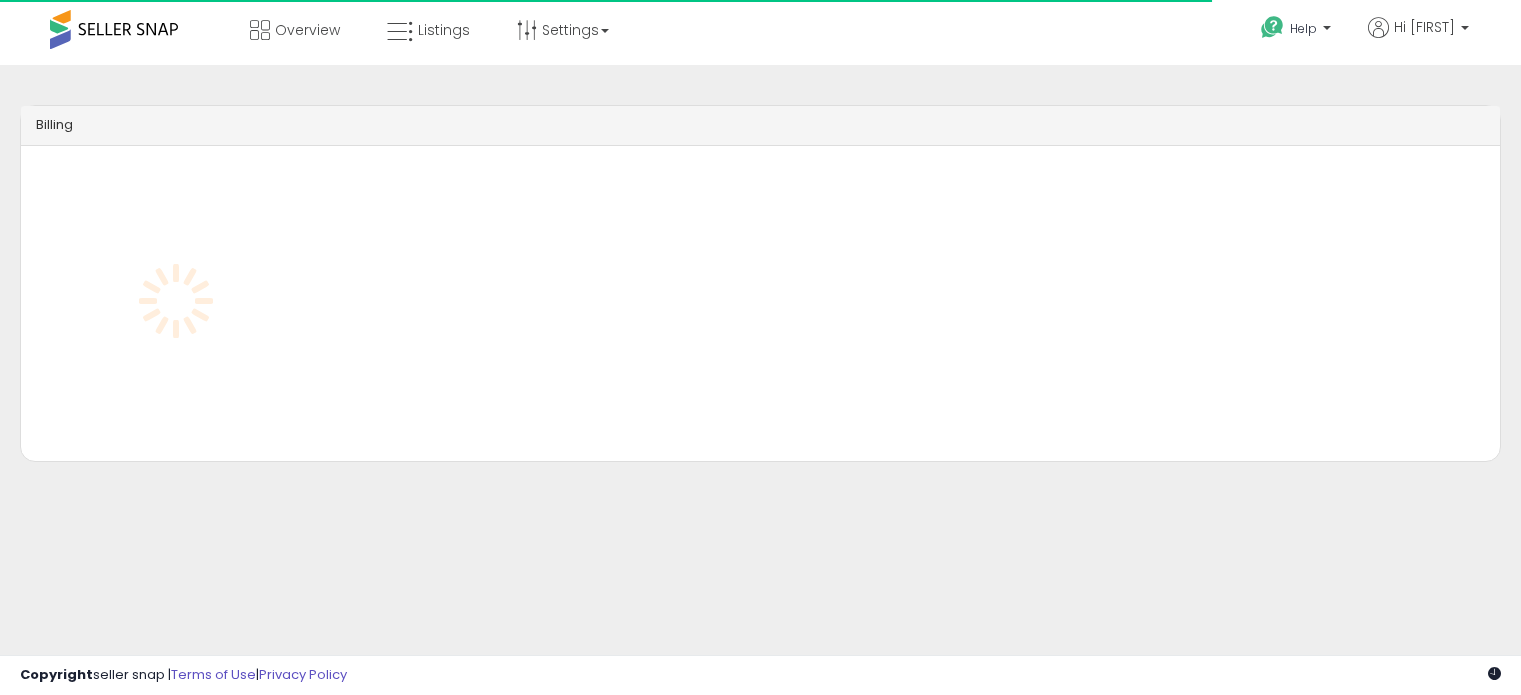scroll, scrollTop: 0, scrollLeft: 0, axis: both 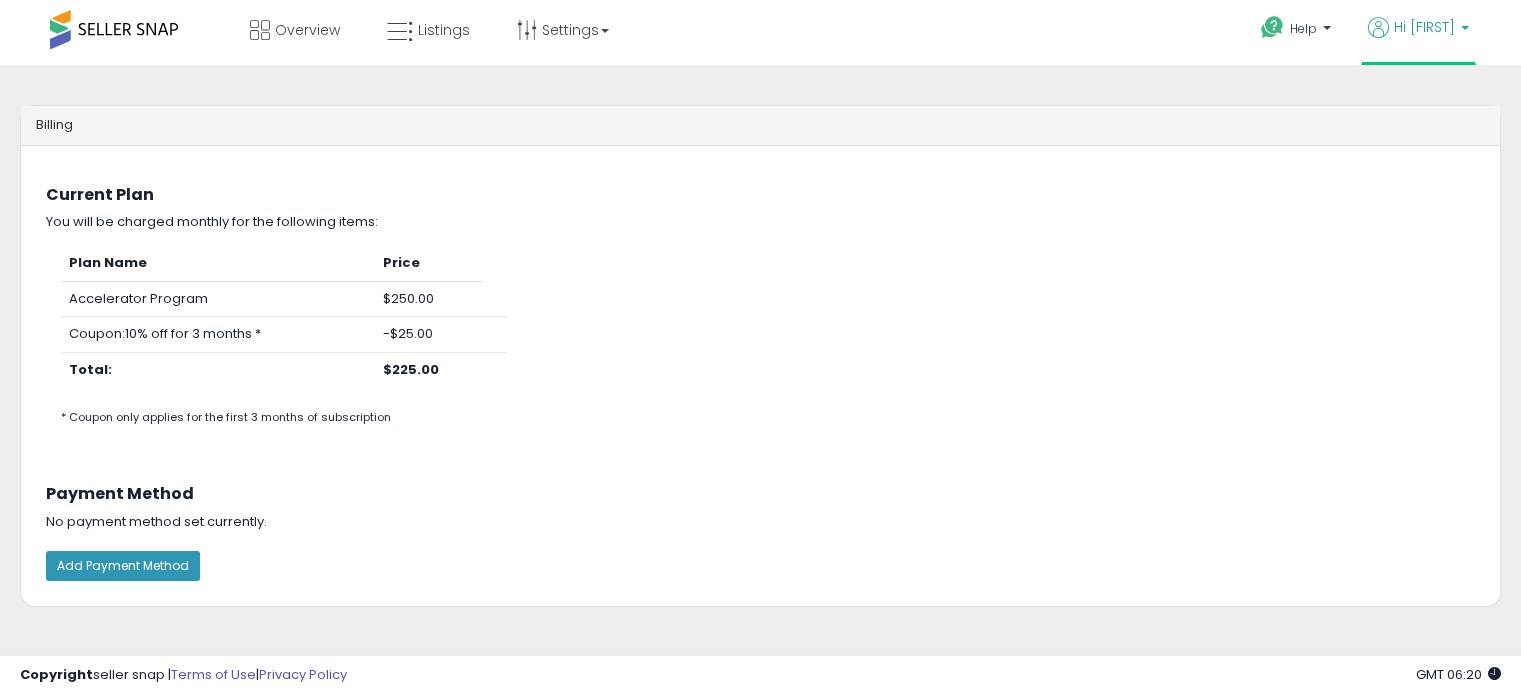 click on "Hi [NAME]" at bounding box center (1424, 27) 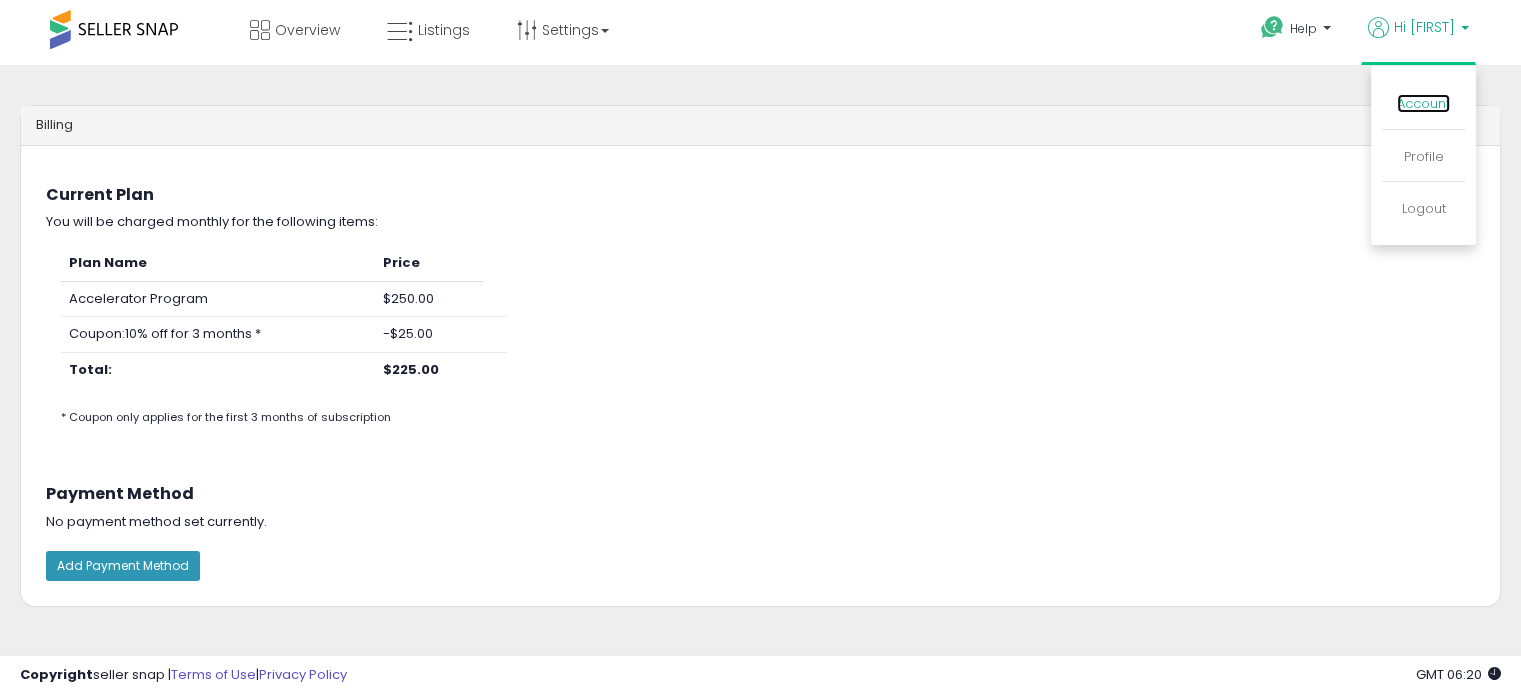click on "Account" at bounding box center (1423, 103) 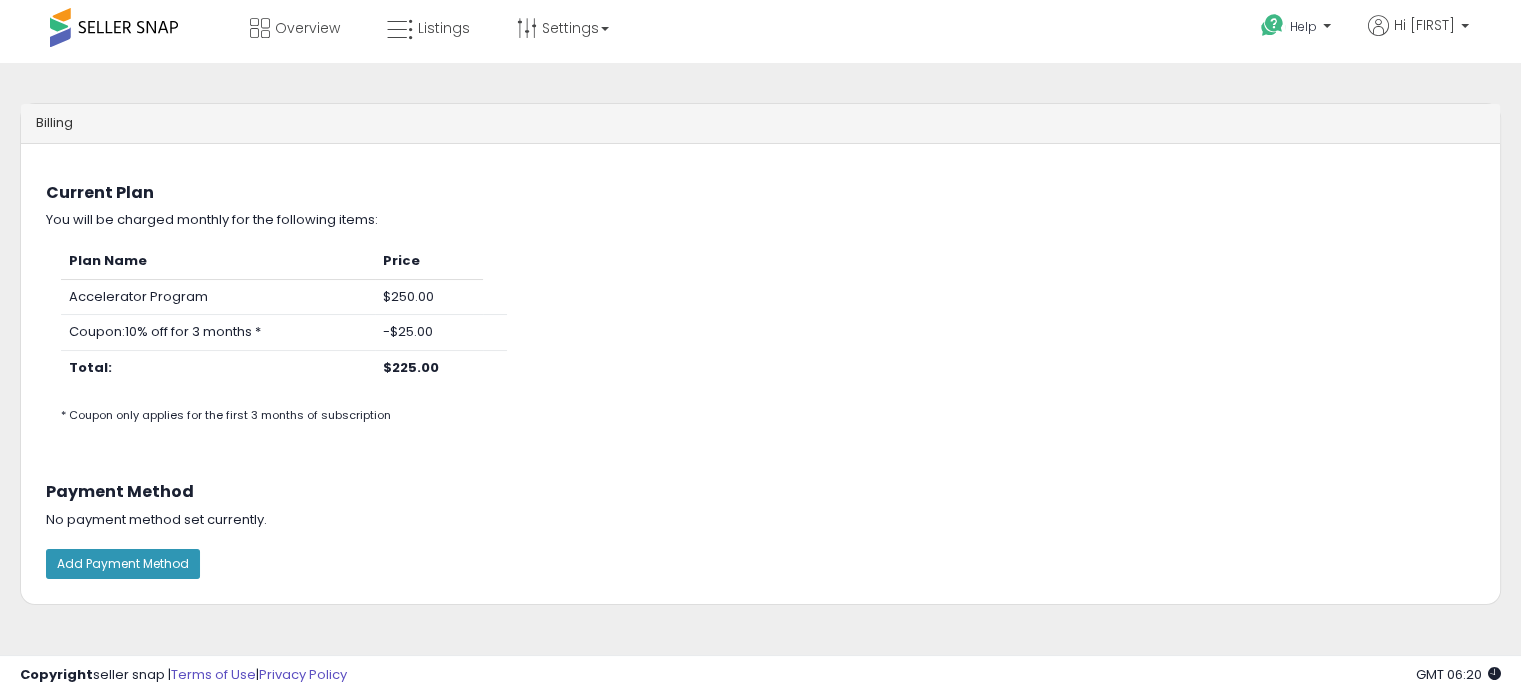 scroll, scrollTop: 0, scrollLeft: 0, axis: both 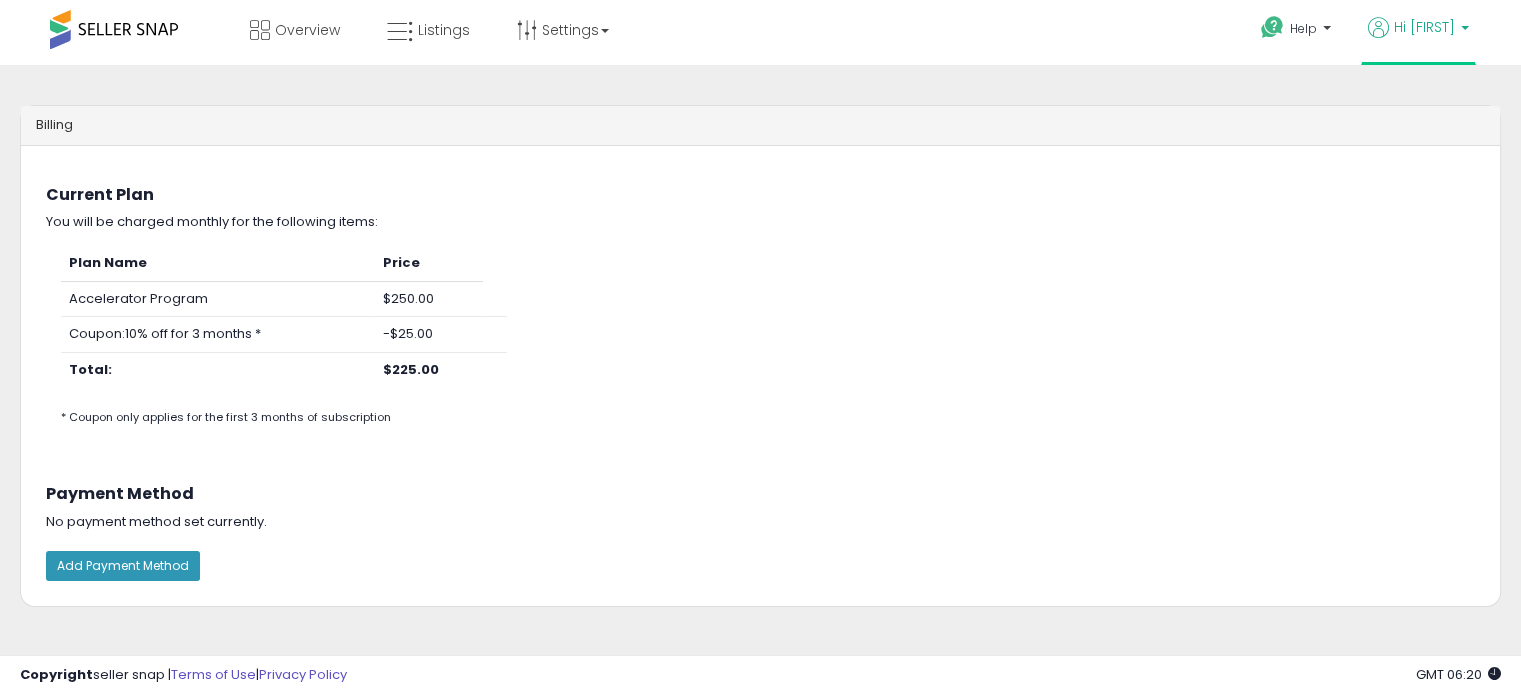 click on "Hi [NAME]" at bounding box center [1424, 27] 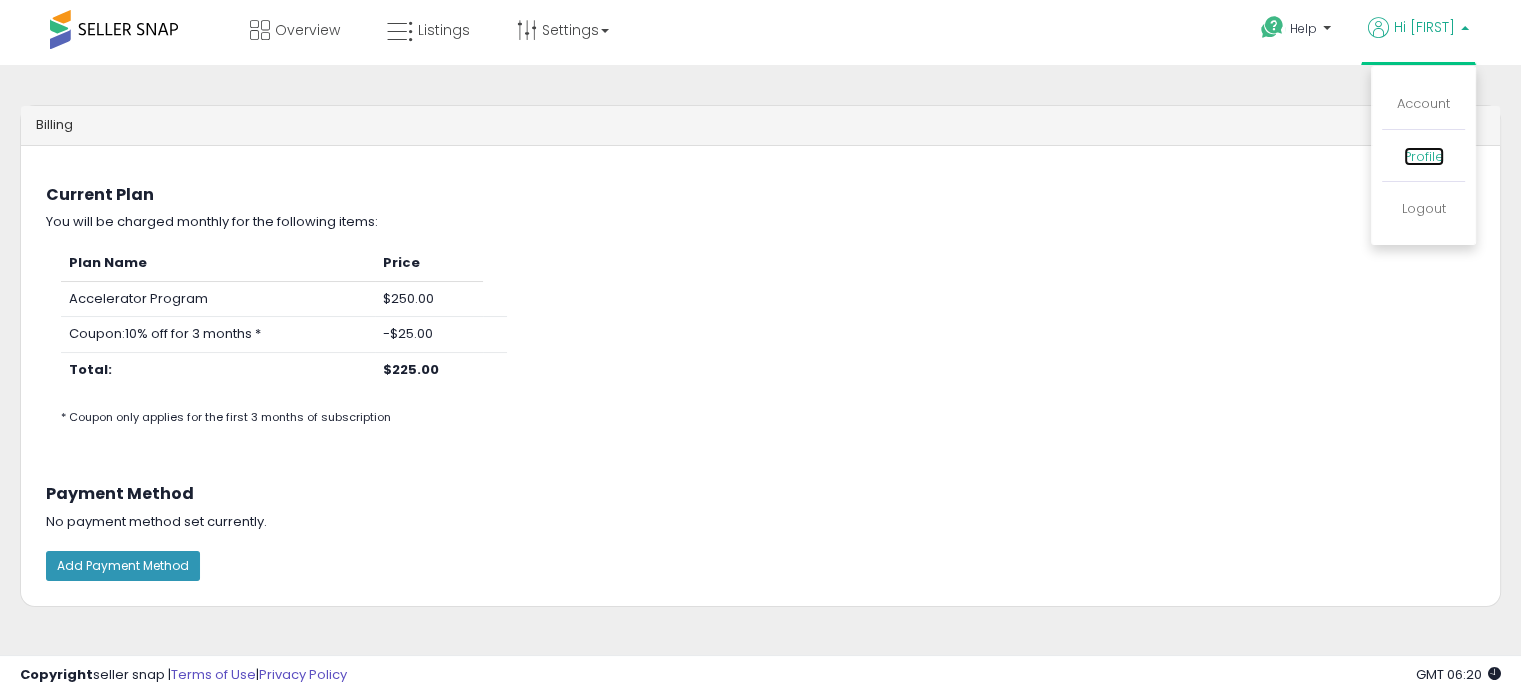 click on "Profile" at bounding box center (1424, 156) 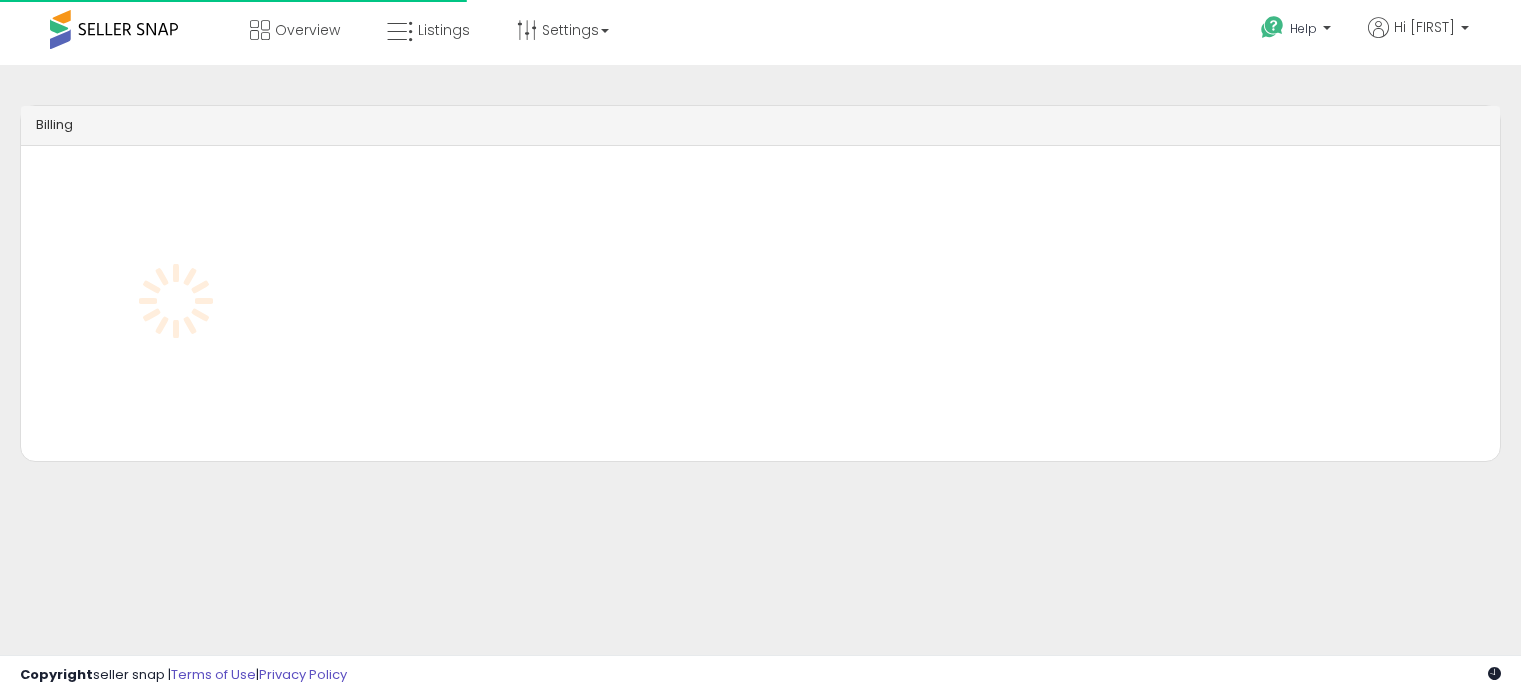 scroll, scrollTop: 0, scrollLeft: 0, axis: both 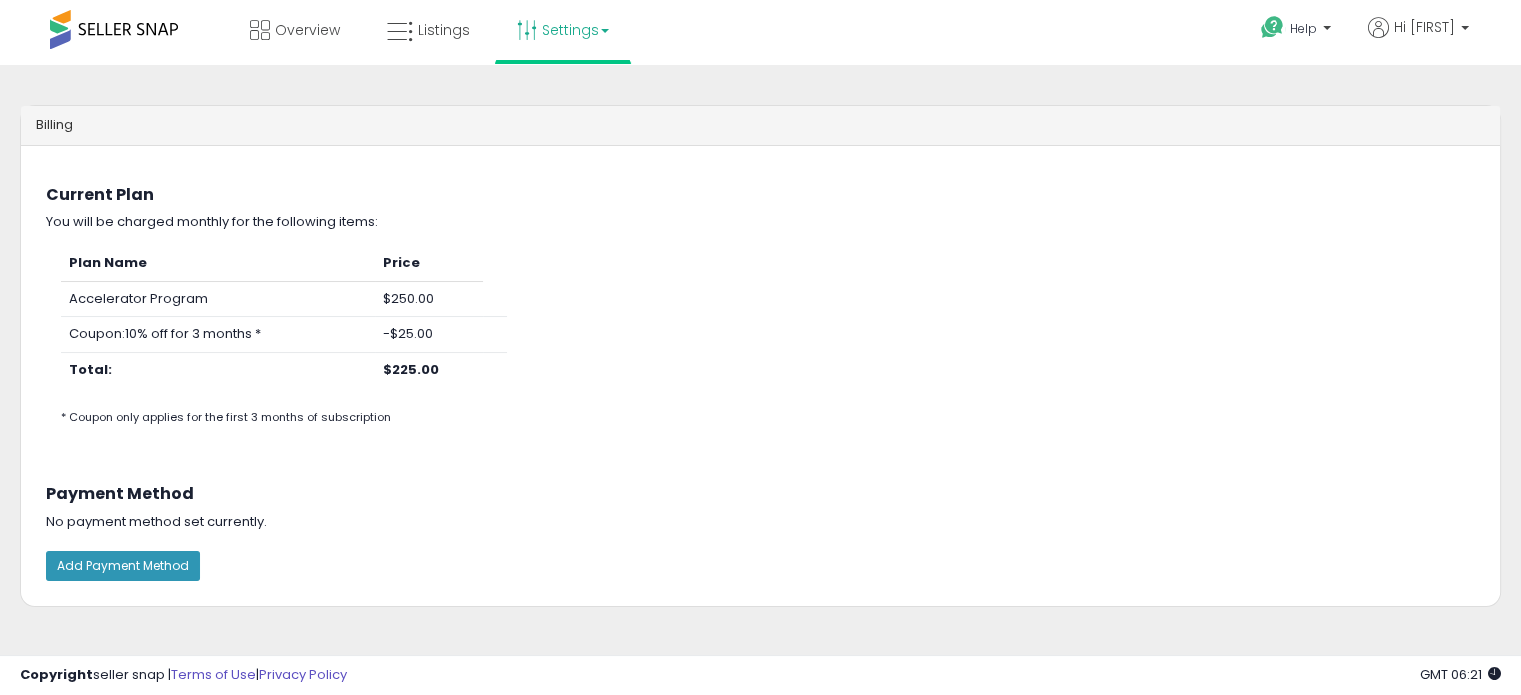click on "Settings" at bounding box center (563, 30) 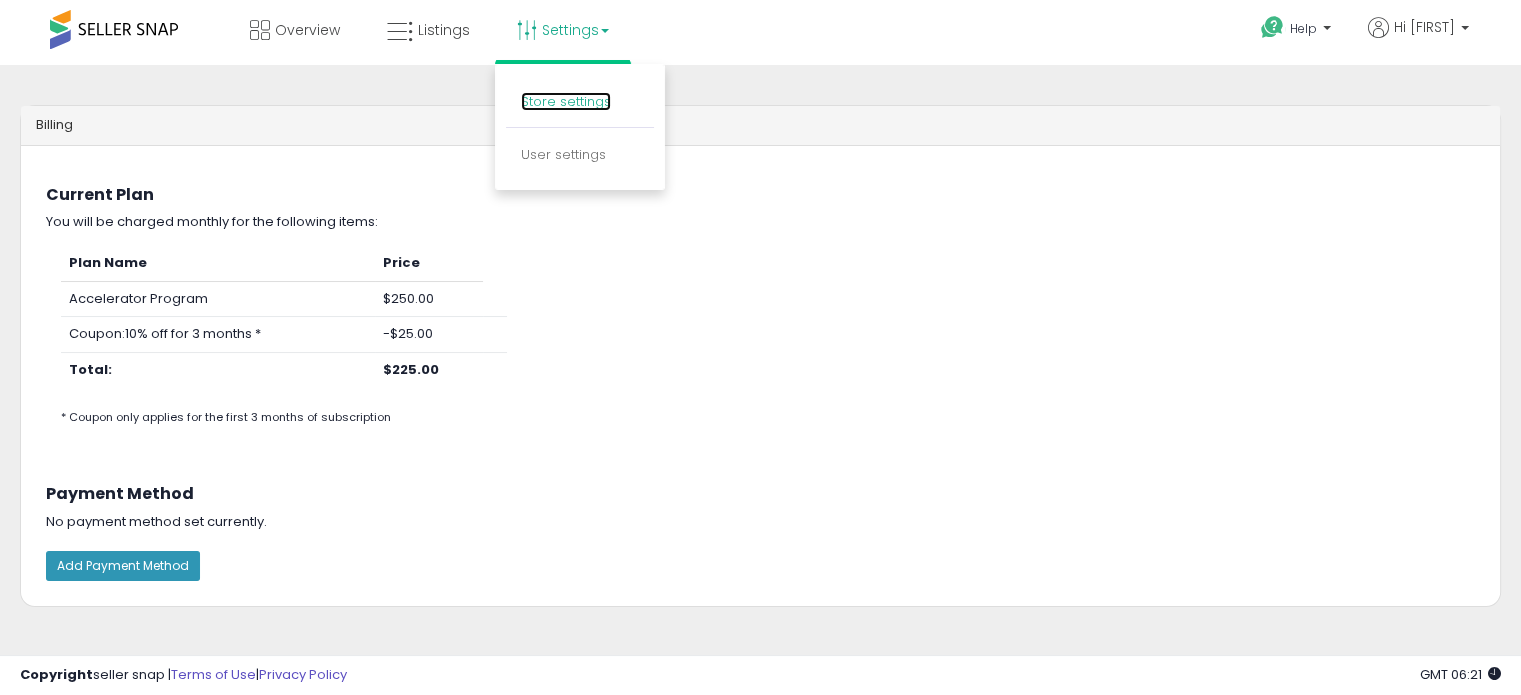 click on "Store
settings" at bounding box center (566, 101) 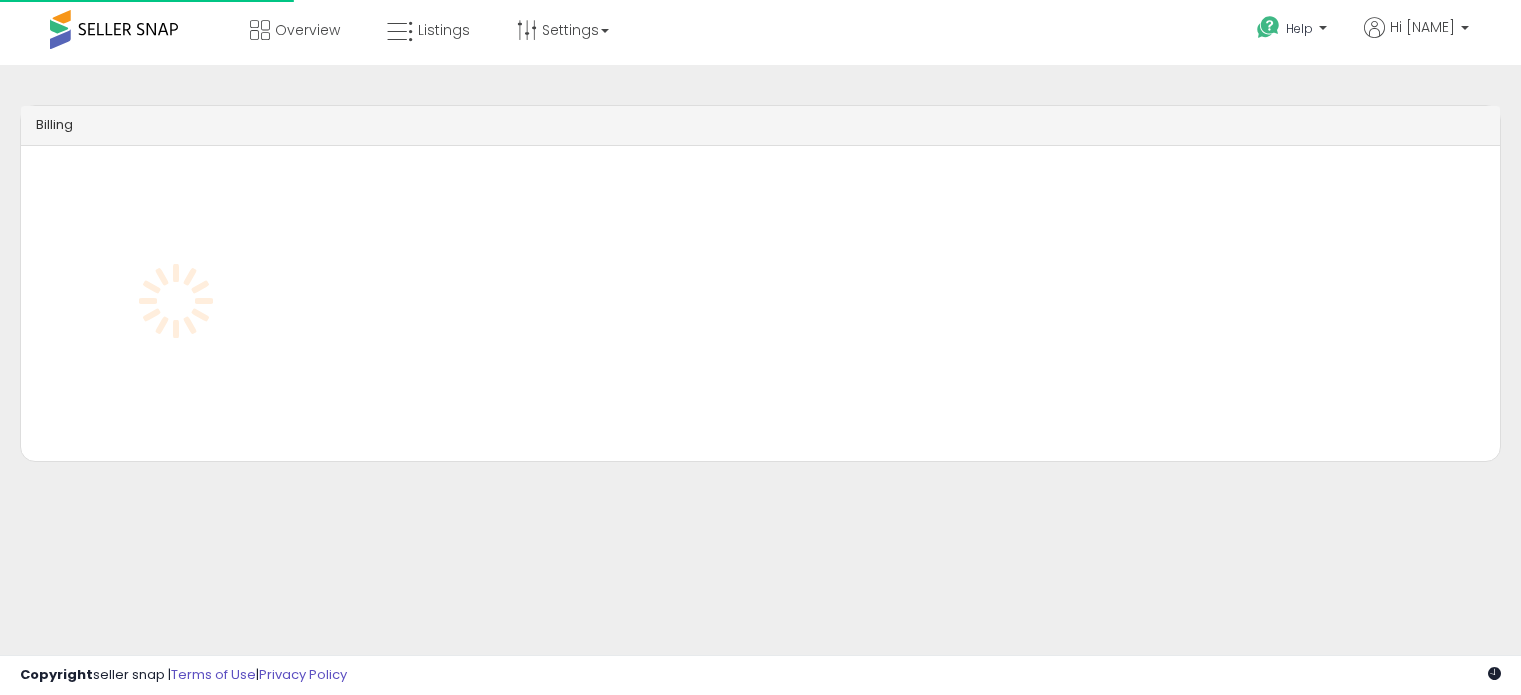 scroll, scrollTop: 0, scrollLeft: 0, axis: both 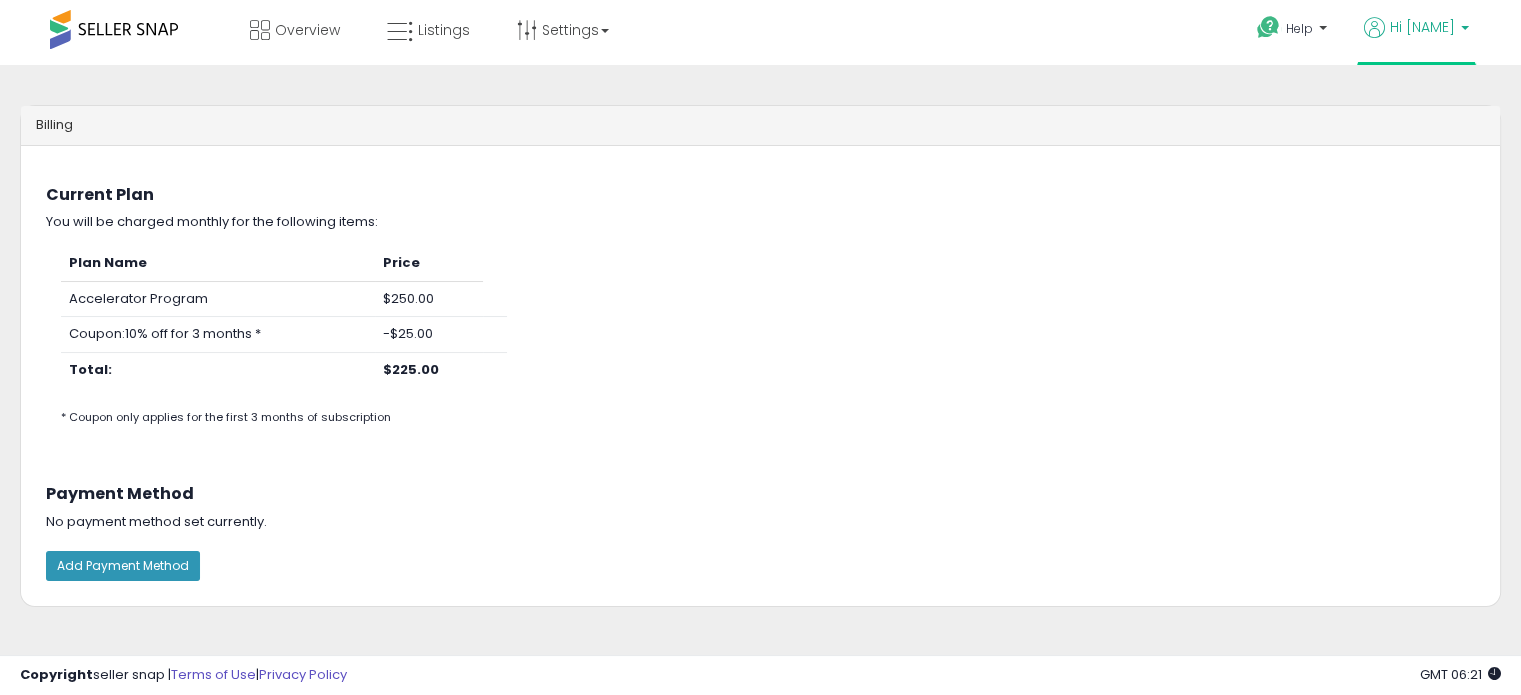 click on "Hi [NAME]" at bounding box center (1422, 27) 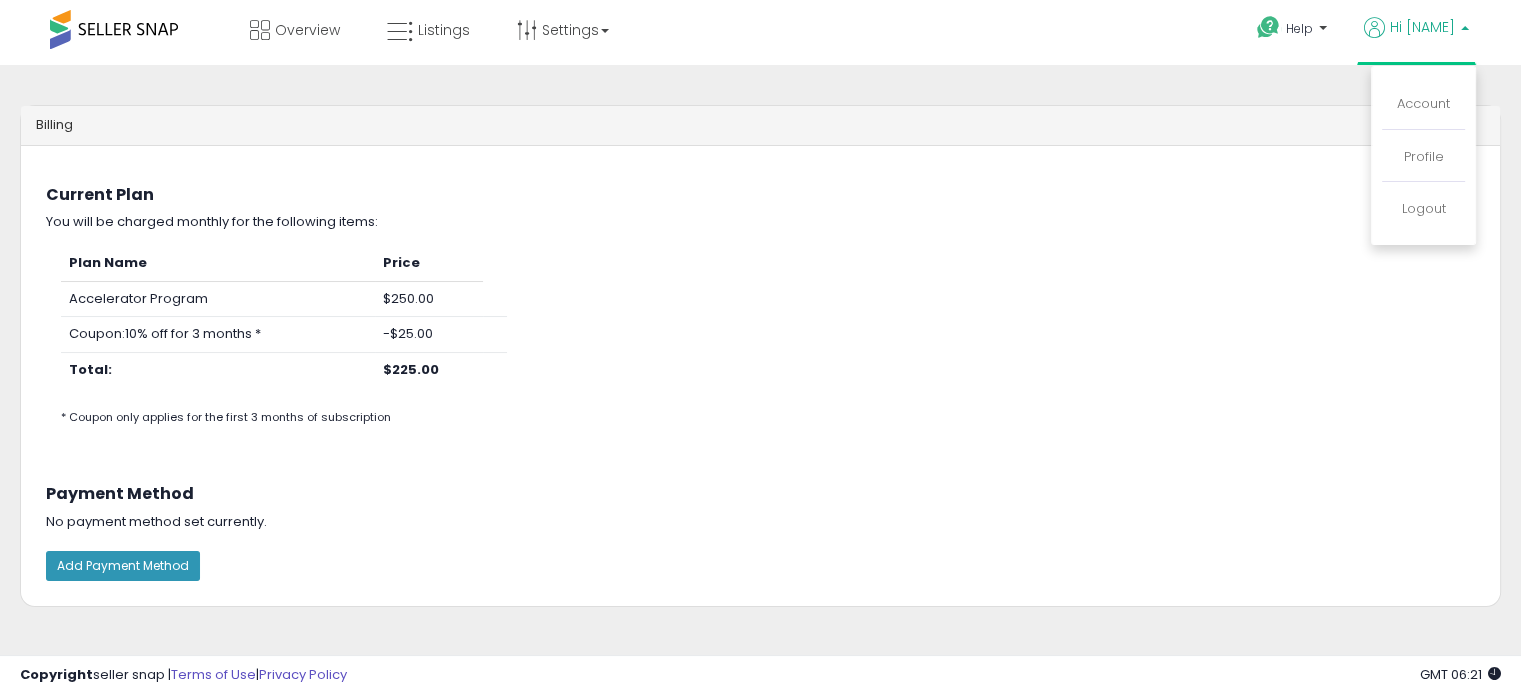 click on "Plan Name
Price
Accelerator Program
$250.00
Coupon:  10% off for 3 months *
-$25.00
Total:
$225.00
* Coupon only applies for the first 3 months of subscription" 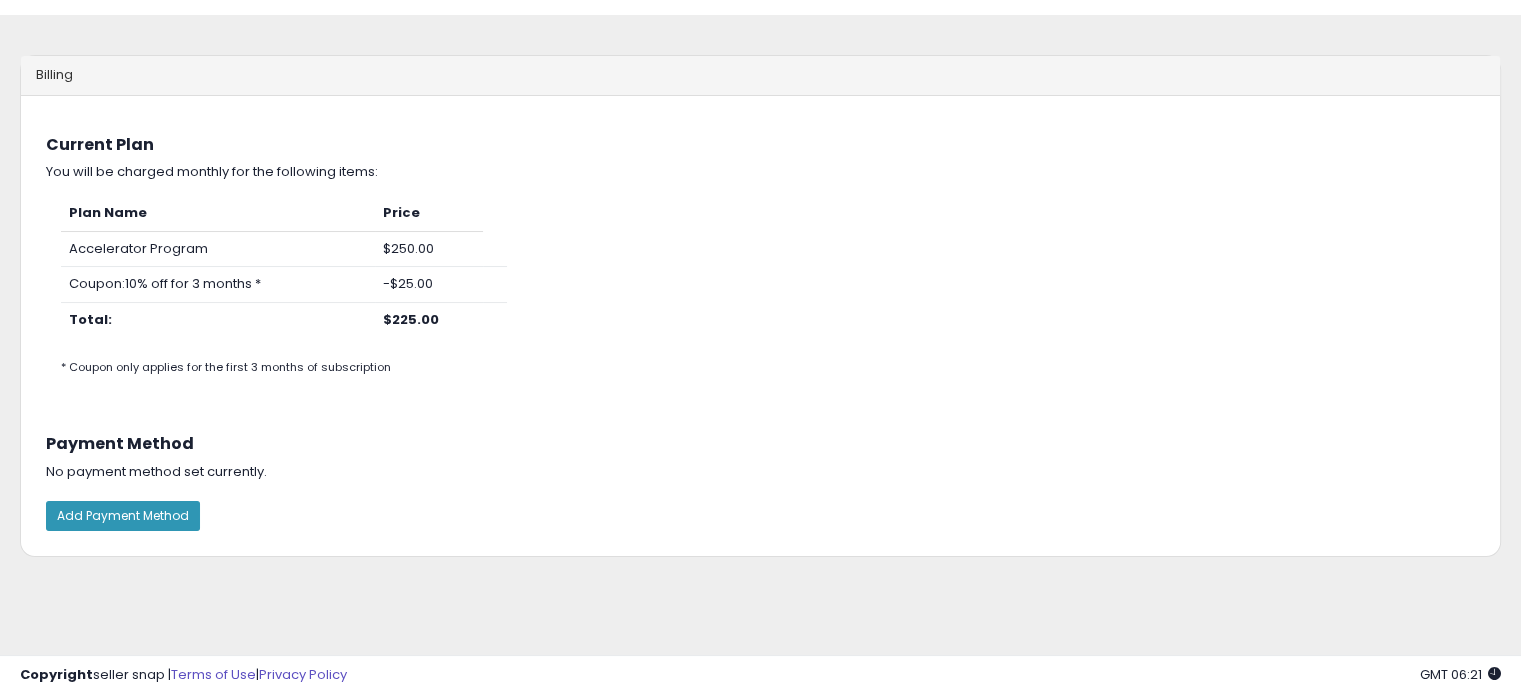scroll, scrollTop: 0, scrollLeft: 0, axis: both 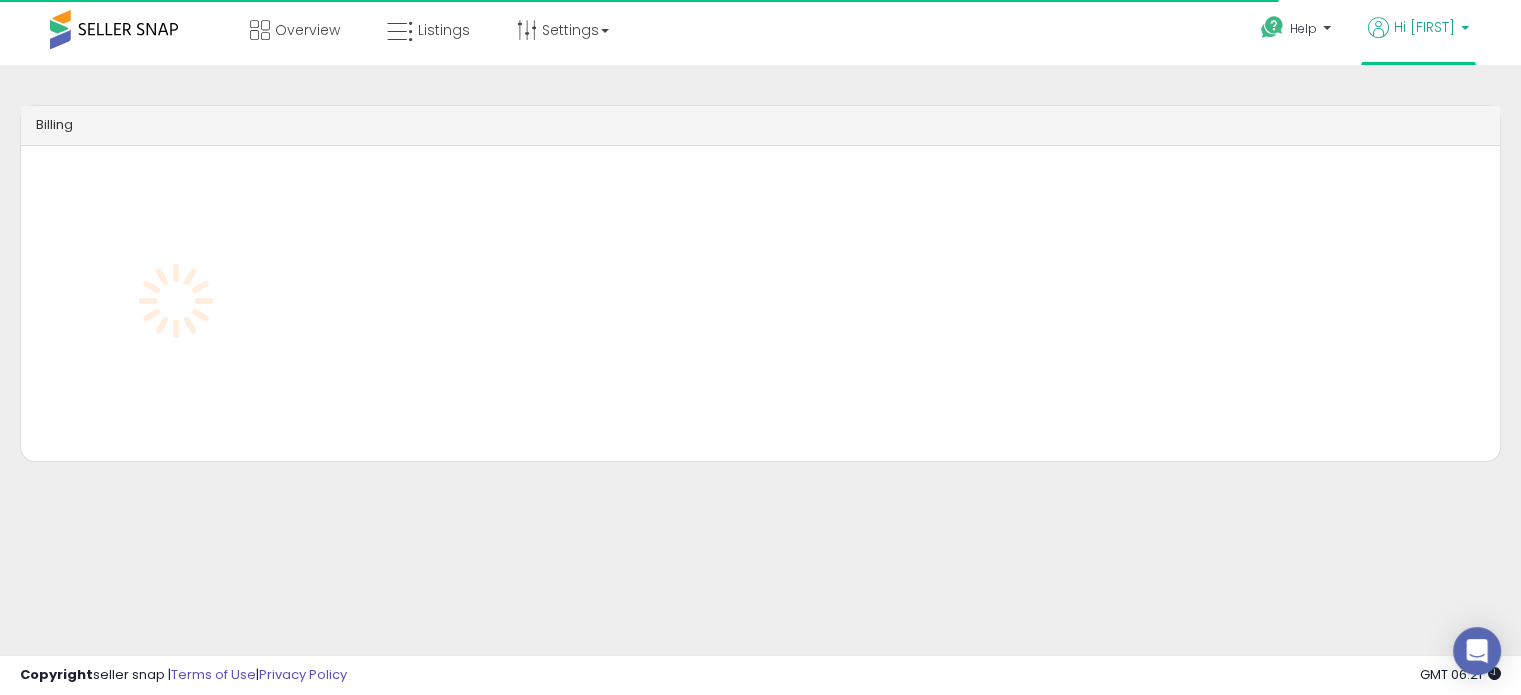 click on "Hi [FIRST]" at bounding box center [1424, 27] 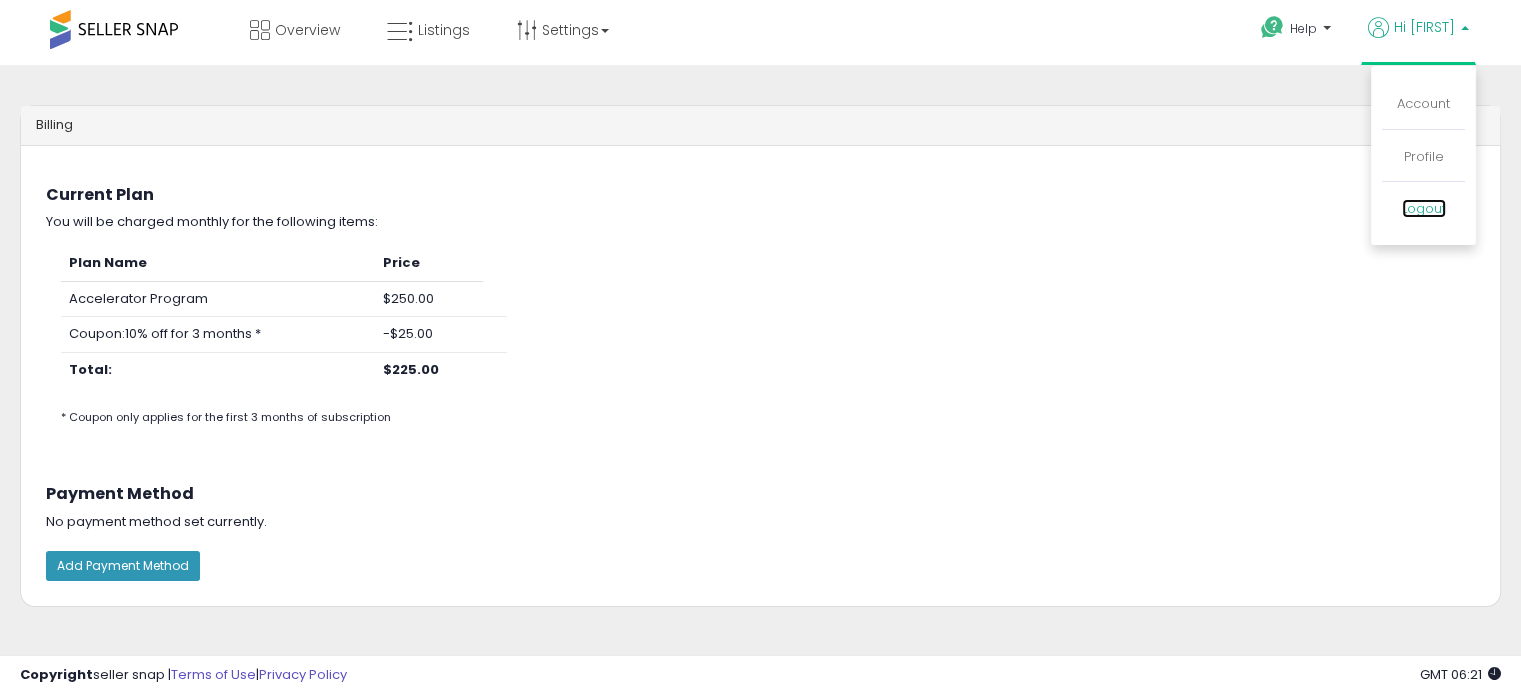 click on "Logout" at bounding box center (1424, 208) 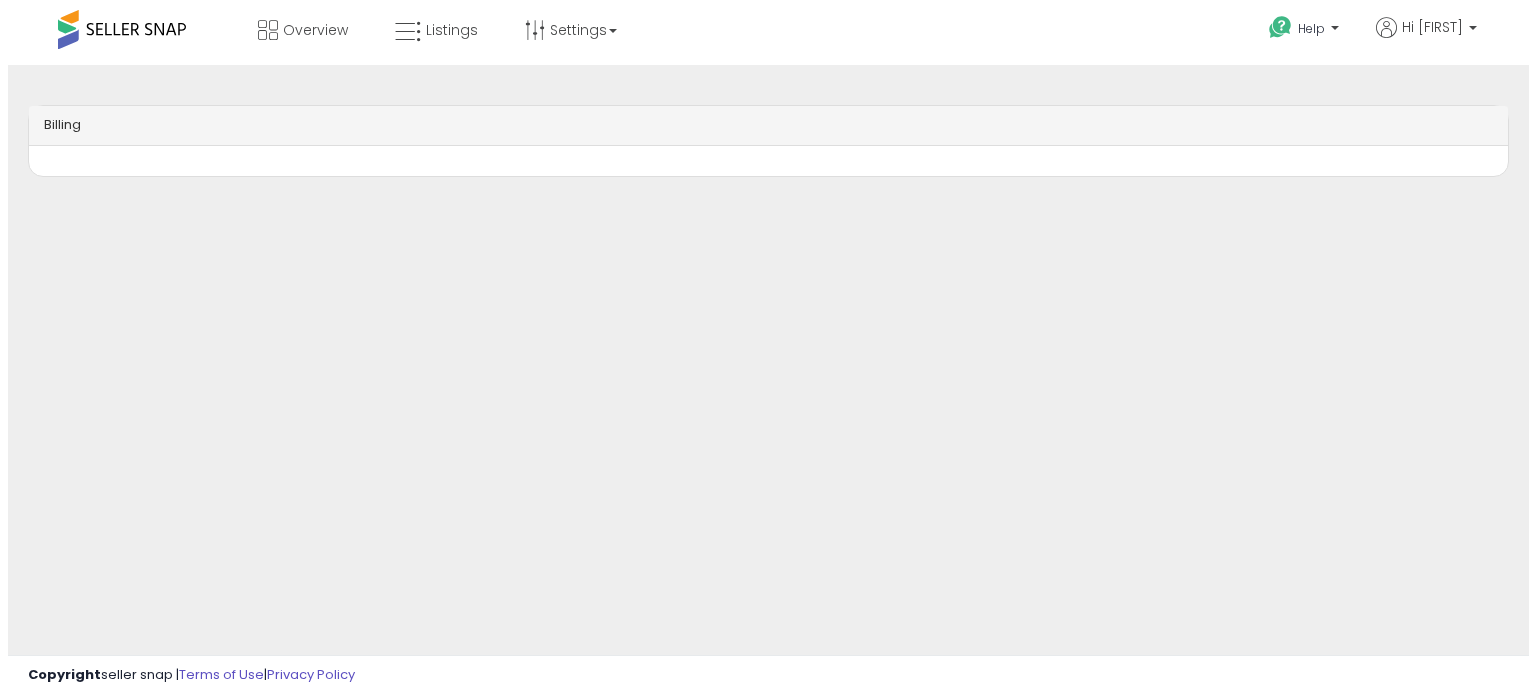 scroll, scrollTop: 0, scrollLeft: 0, axis: both 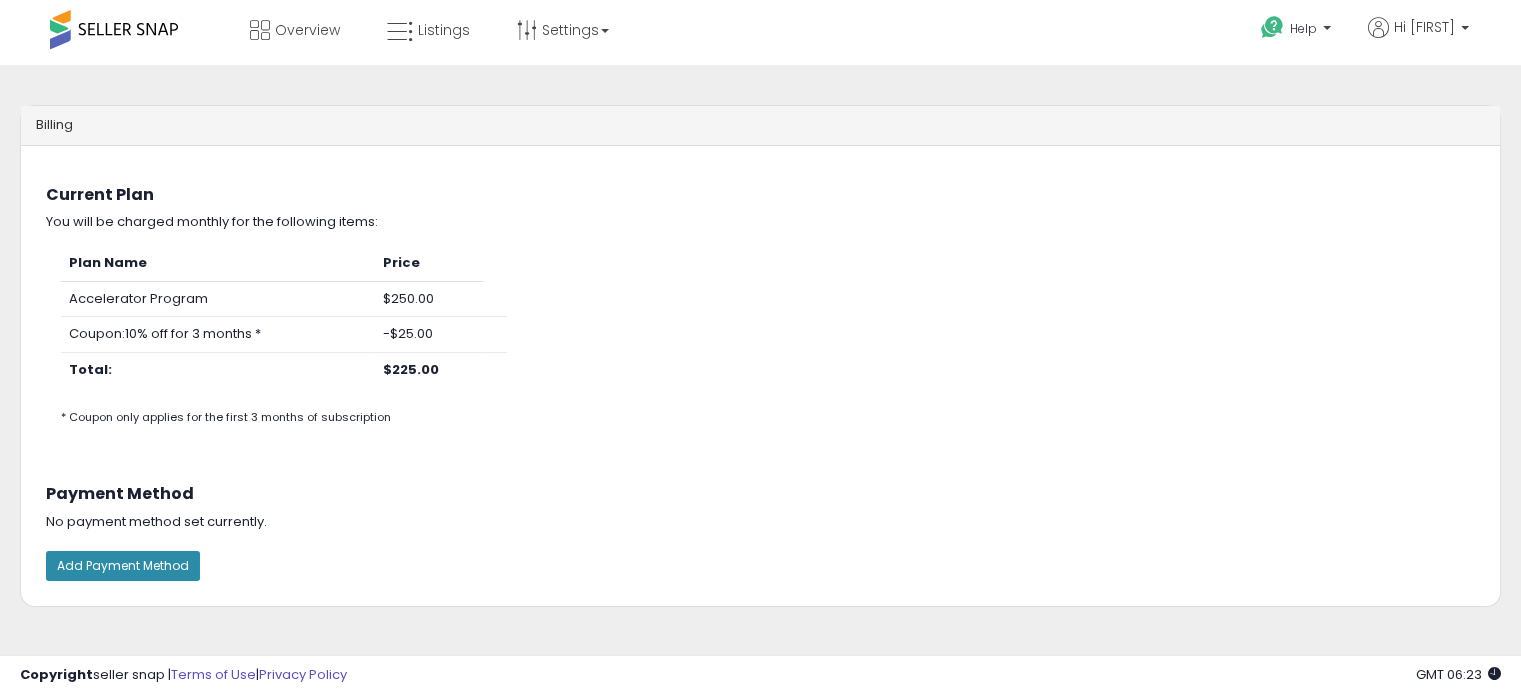 click on "Add Payment Method" at bounding box center (123, 566) 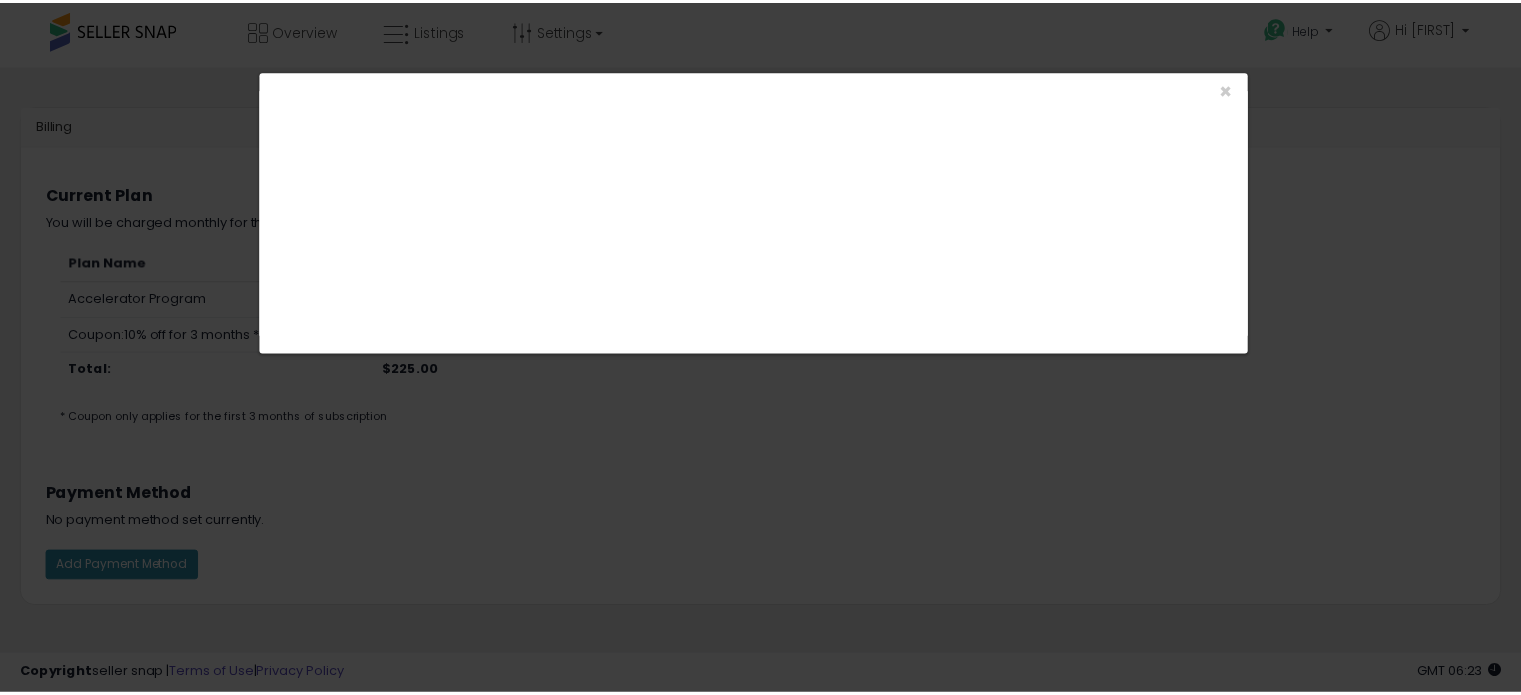 scroll, scrollTop: 0, scrollLeft: 0, axis: both 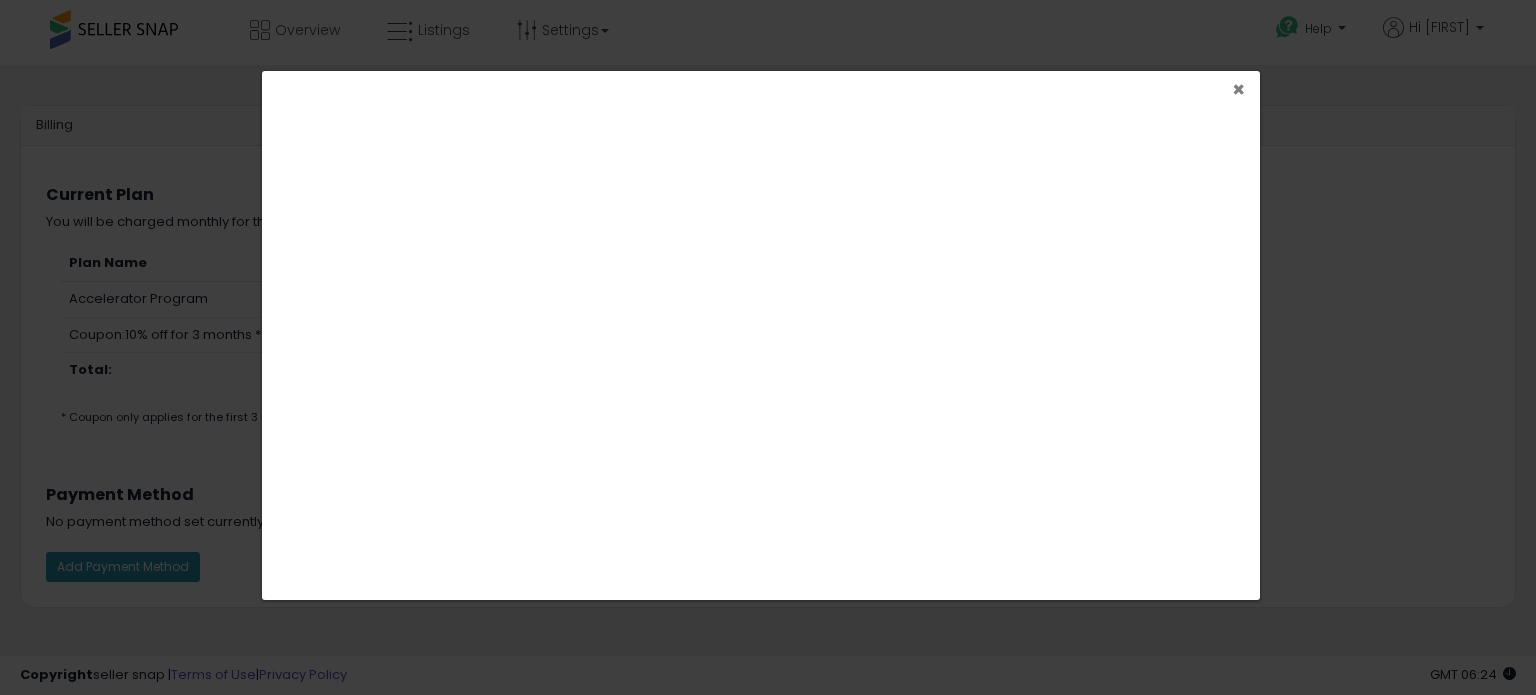 click on "×" at bounding box center [1238, 89] 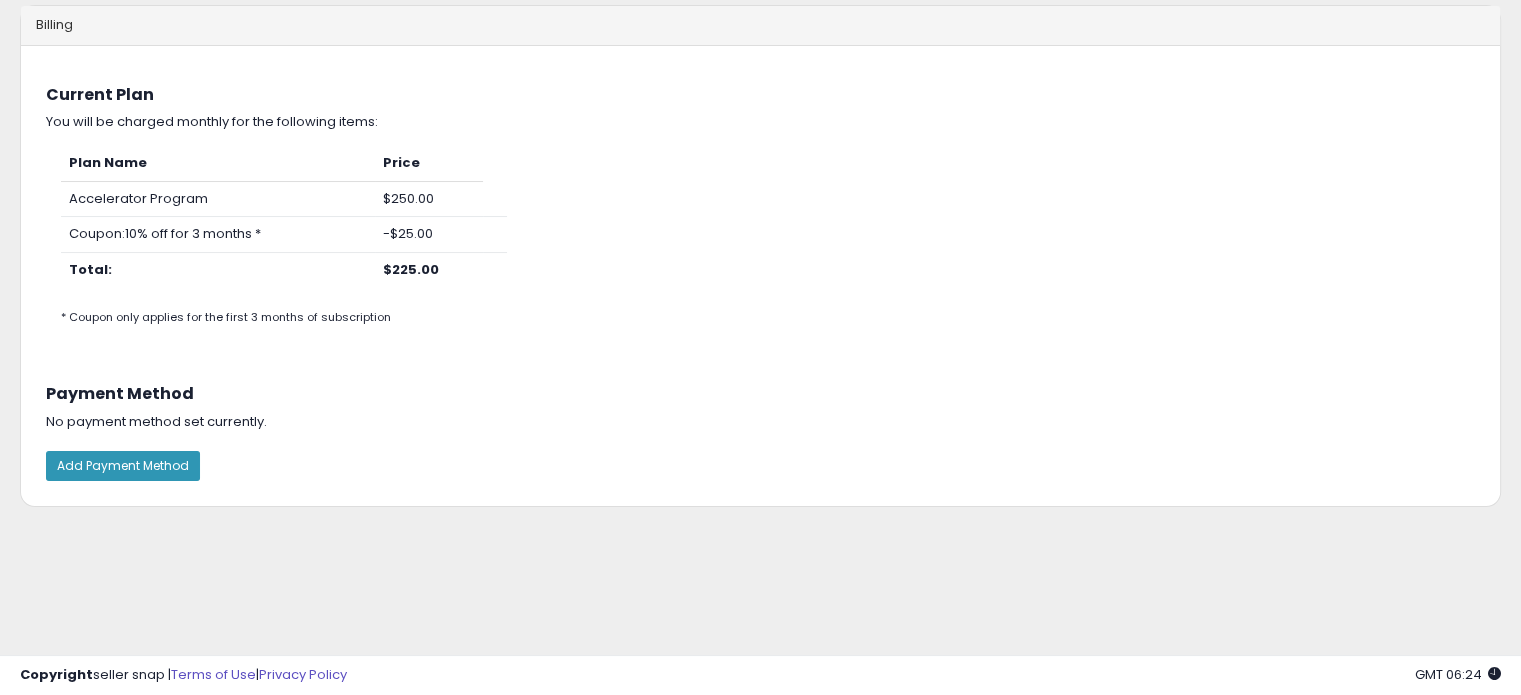 scroll, scrollTop: 0, scrollLeft: 0, axis: both 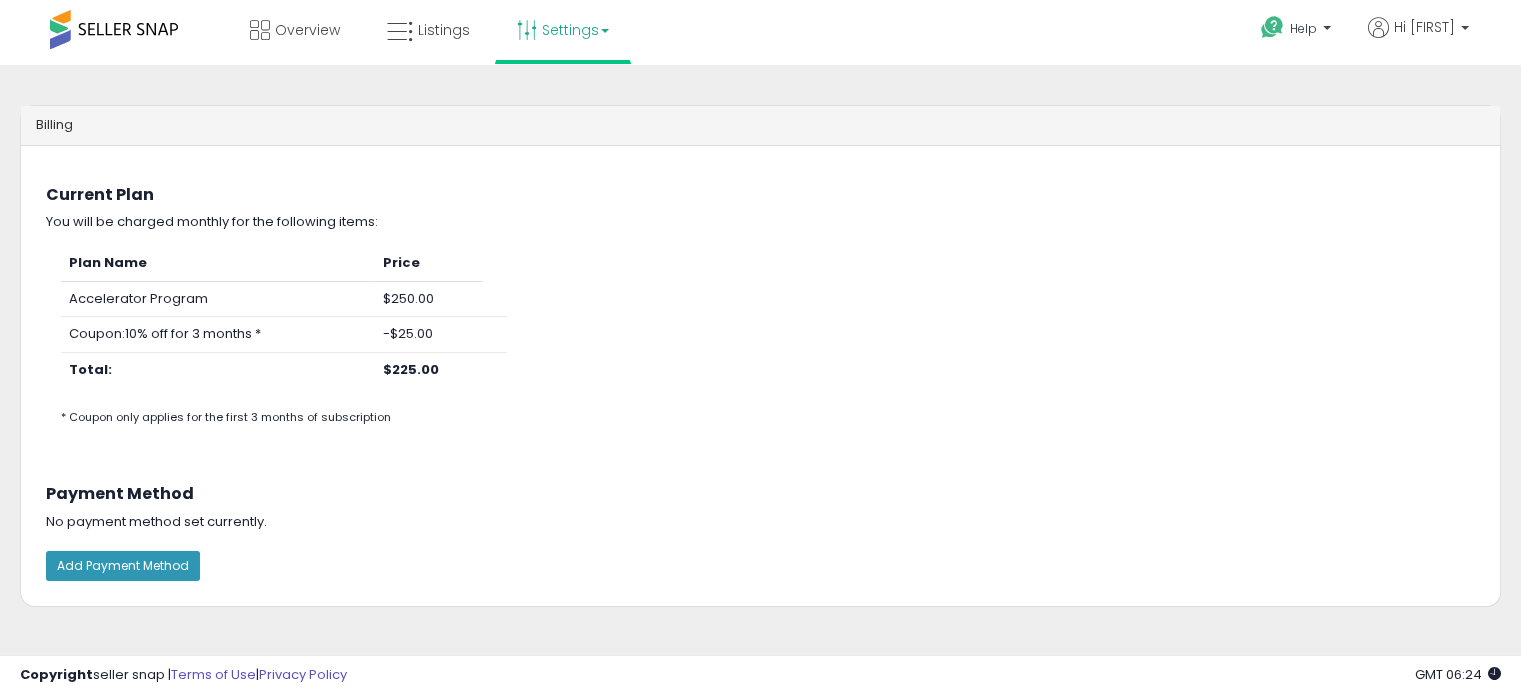 click on "Settings" at bounding box center [563, 30] 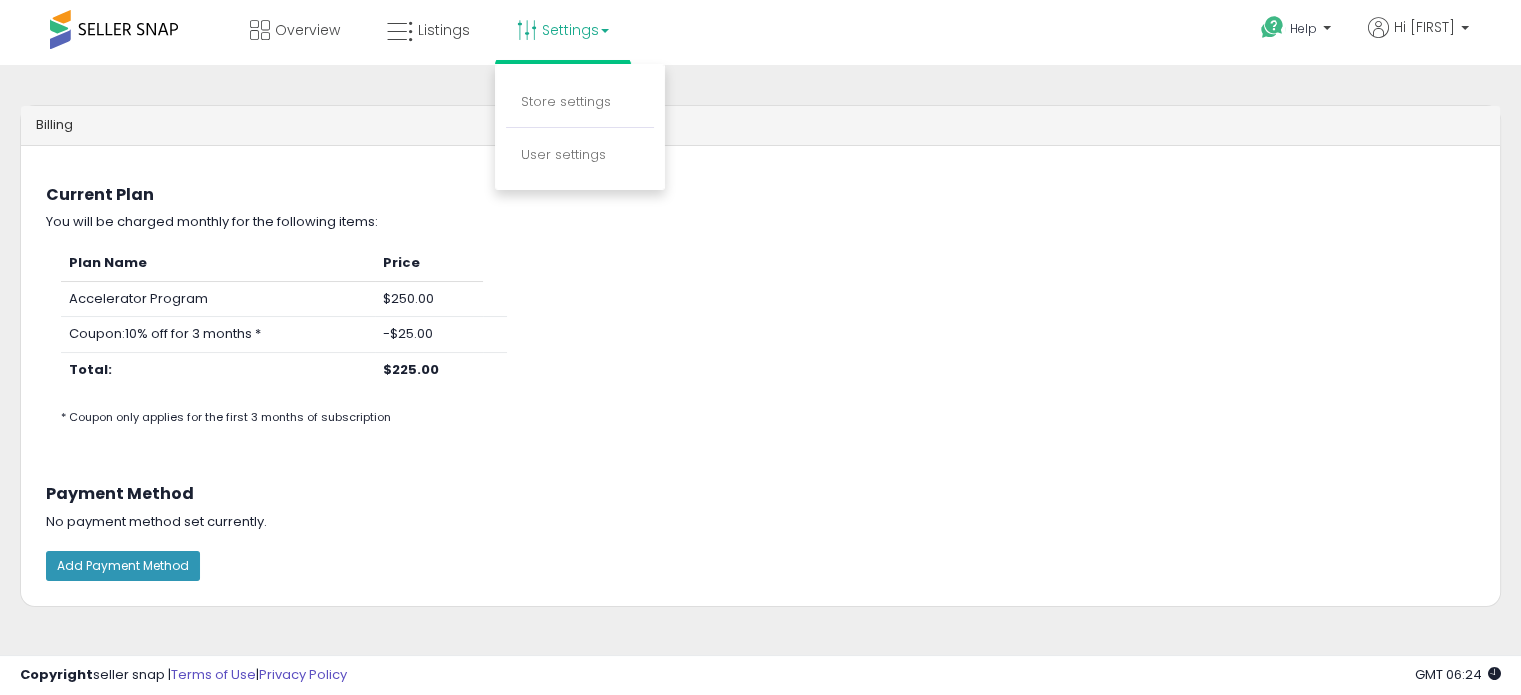click on "$250.00" at bounding box center [429, 299] 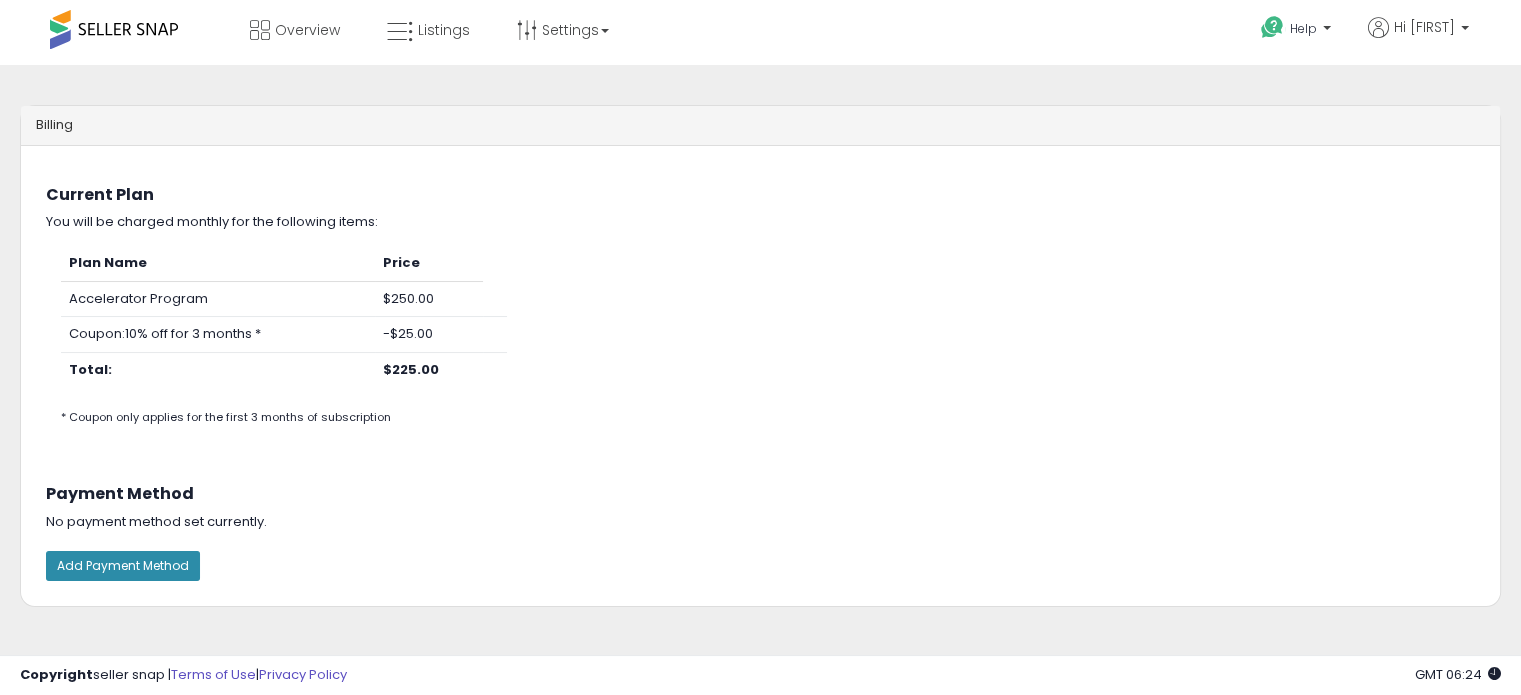click on "Add Payment Method" at bounding box center (123, 566) 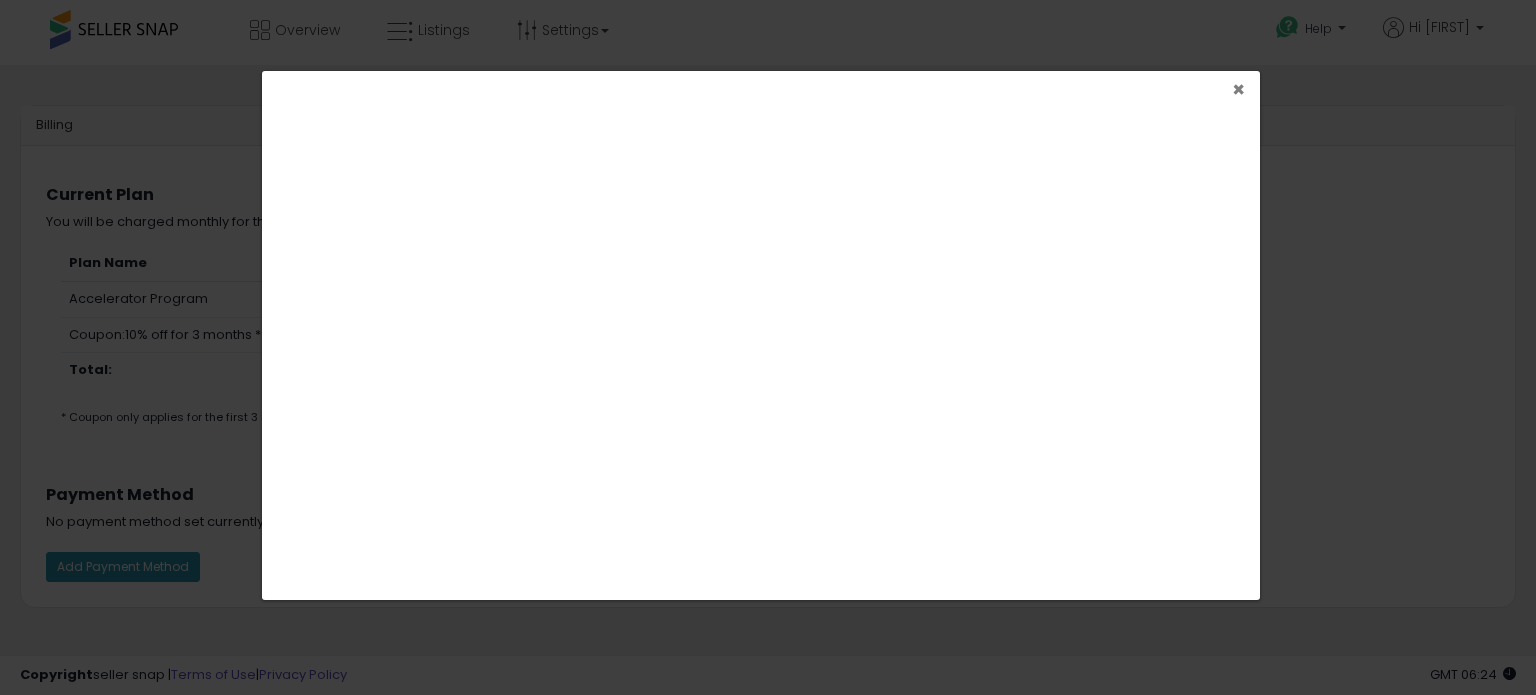 click on "×" at bounding box center [1238, 89] 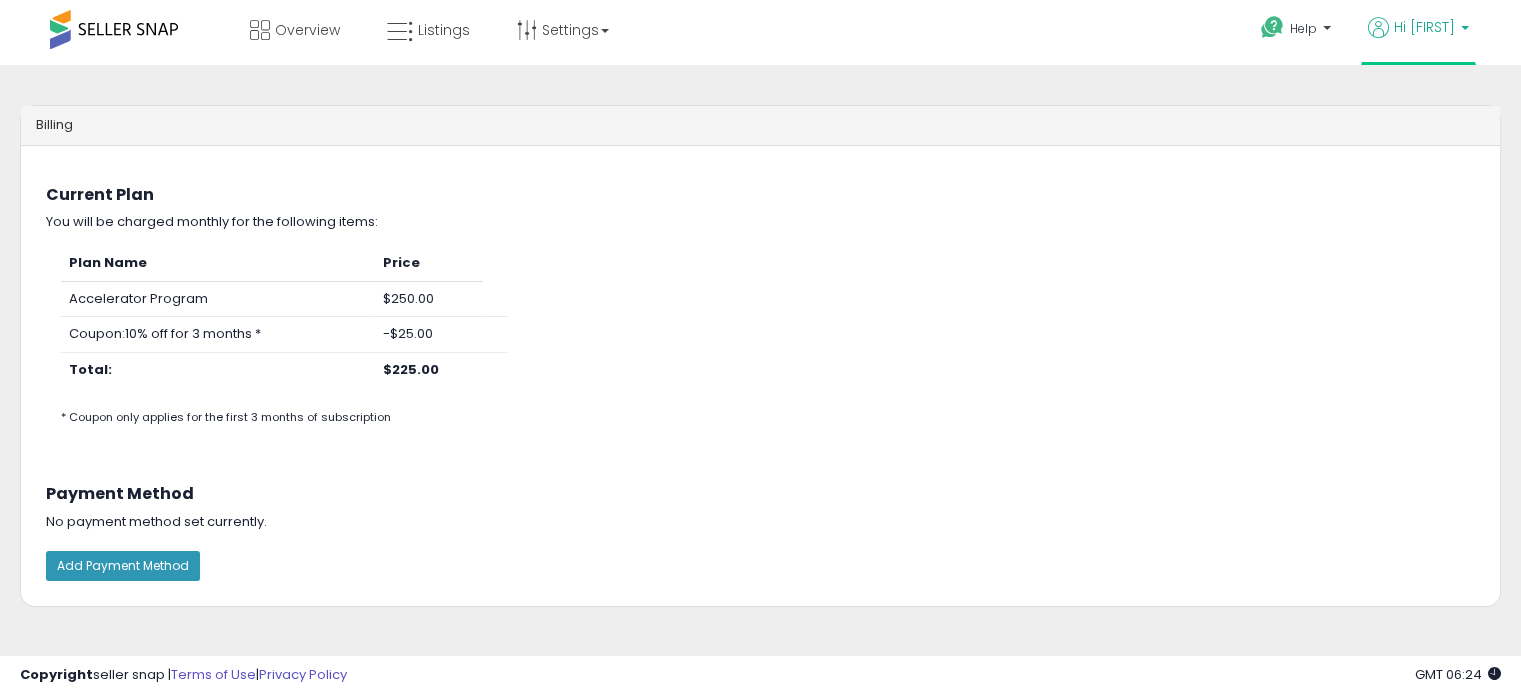 click on "Hi [FIRST]" at bounding box center (1424, 27) 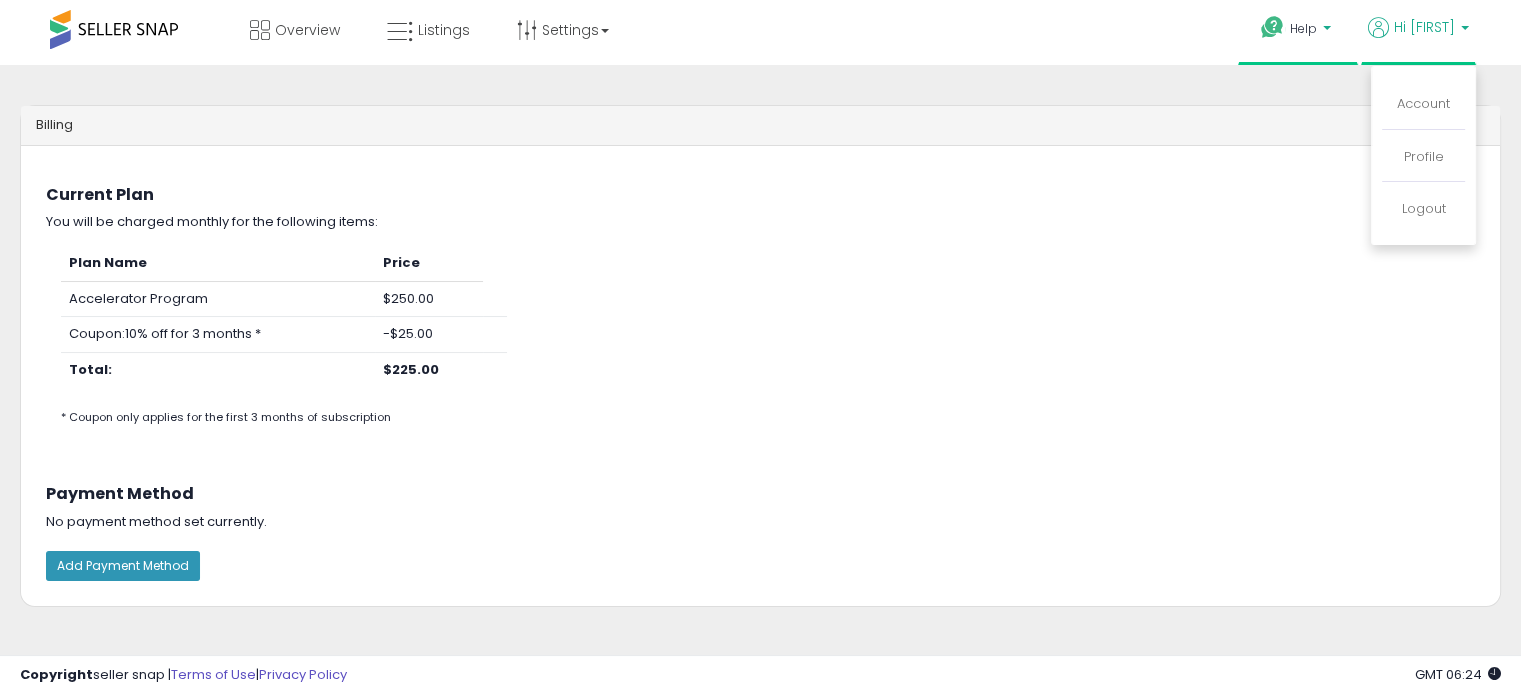 click on "Help" at bounding box center [1303, 28] 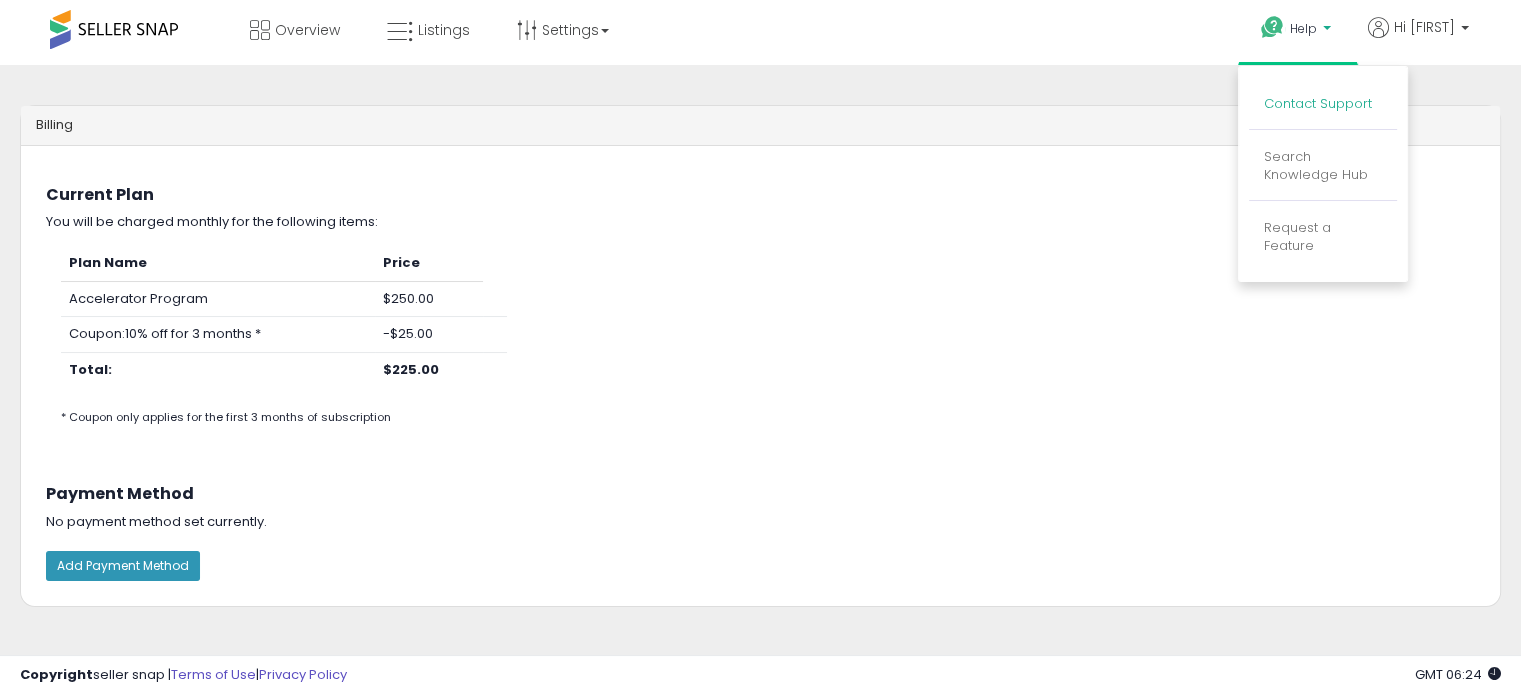 click on "Contact Support" at bounding box center (1318, 103) 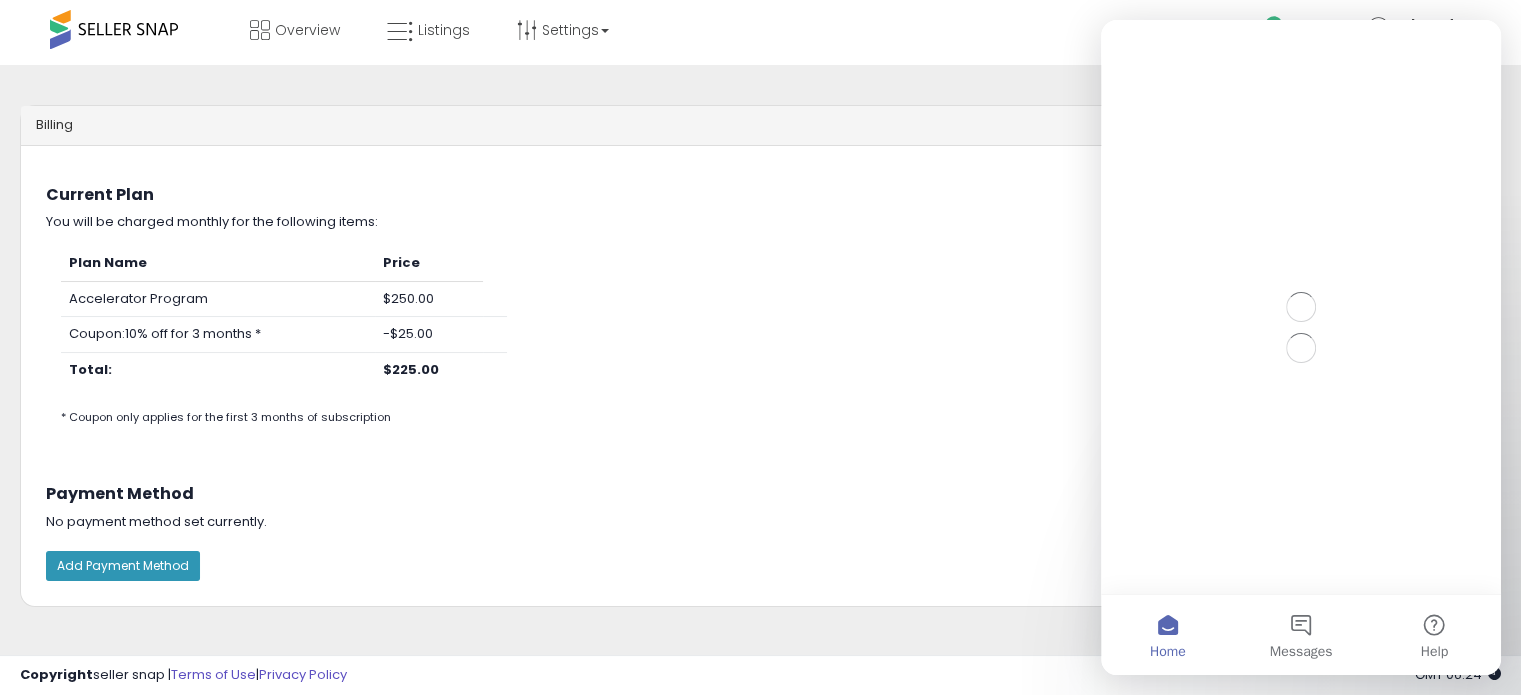 scroll, scrollTop: 0, scrollLeft: 0, axis: both 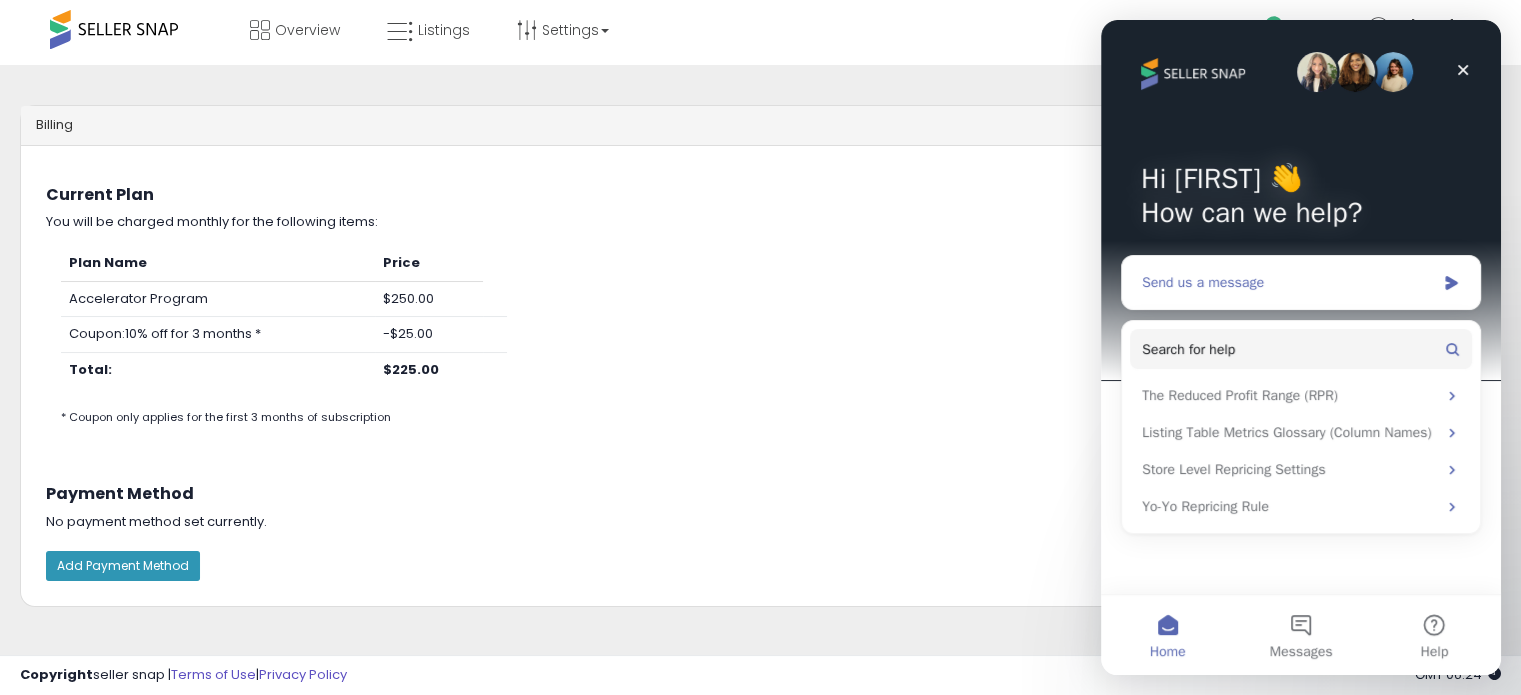click on "Send us a message" at bounding box center (1301, 282) 